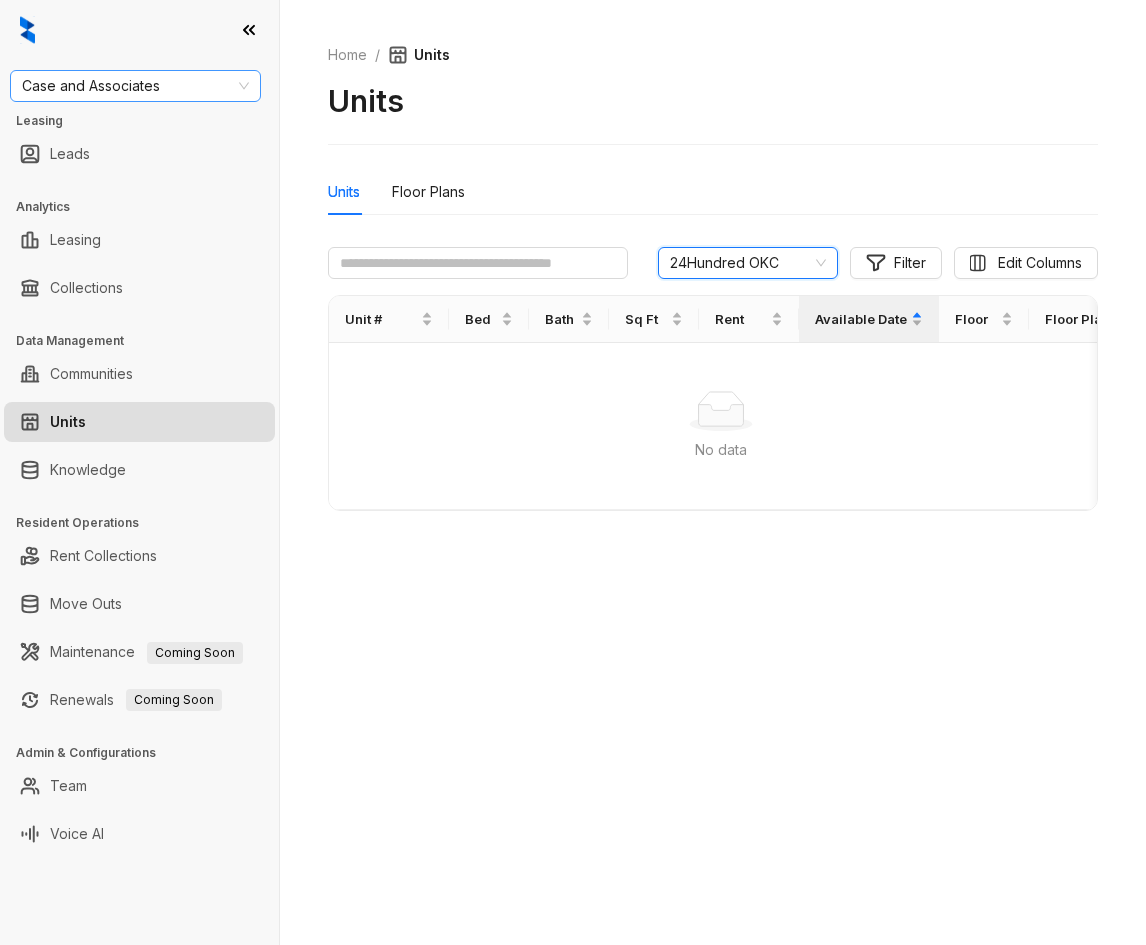 scroll, scrollTop: 0, scrollLeft: 0, axis: both 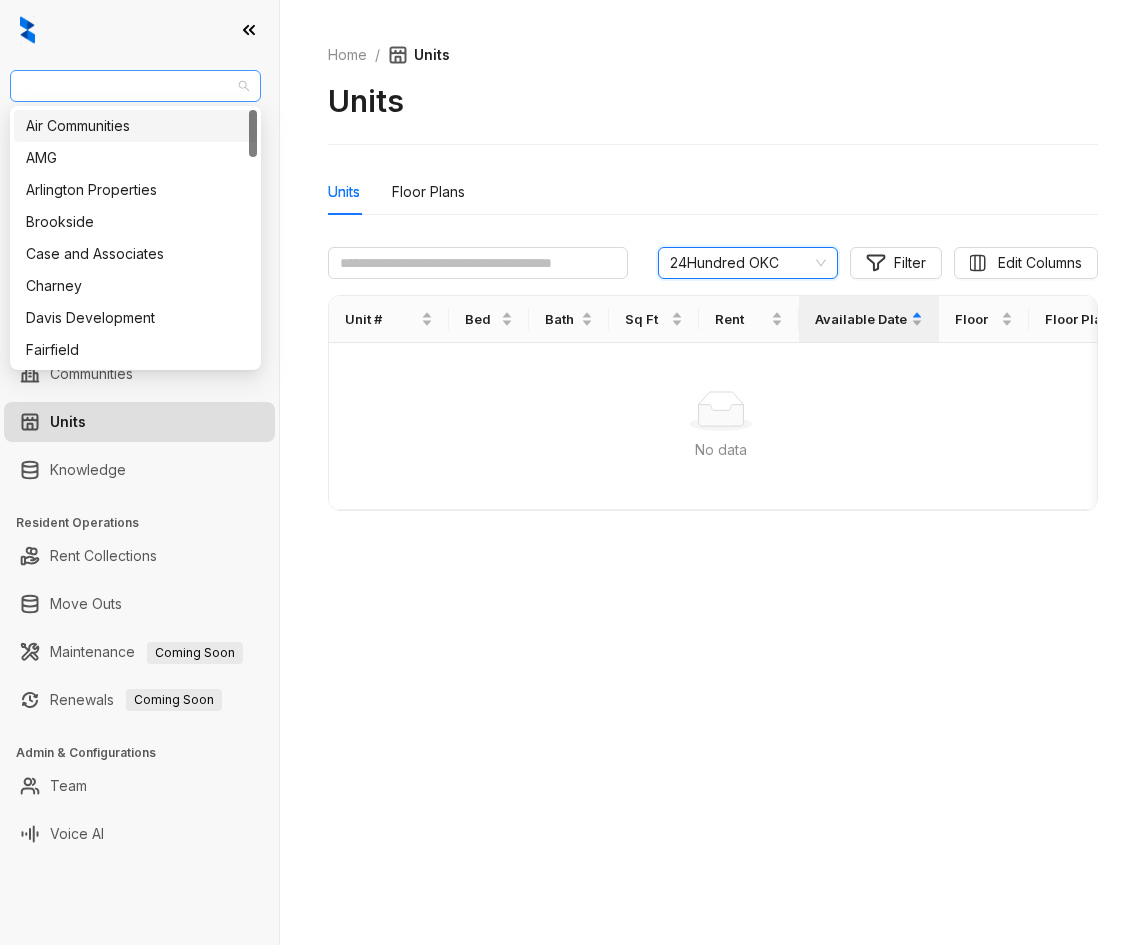 click on "Case and Associates" at bounding box center [135, 86] 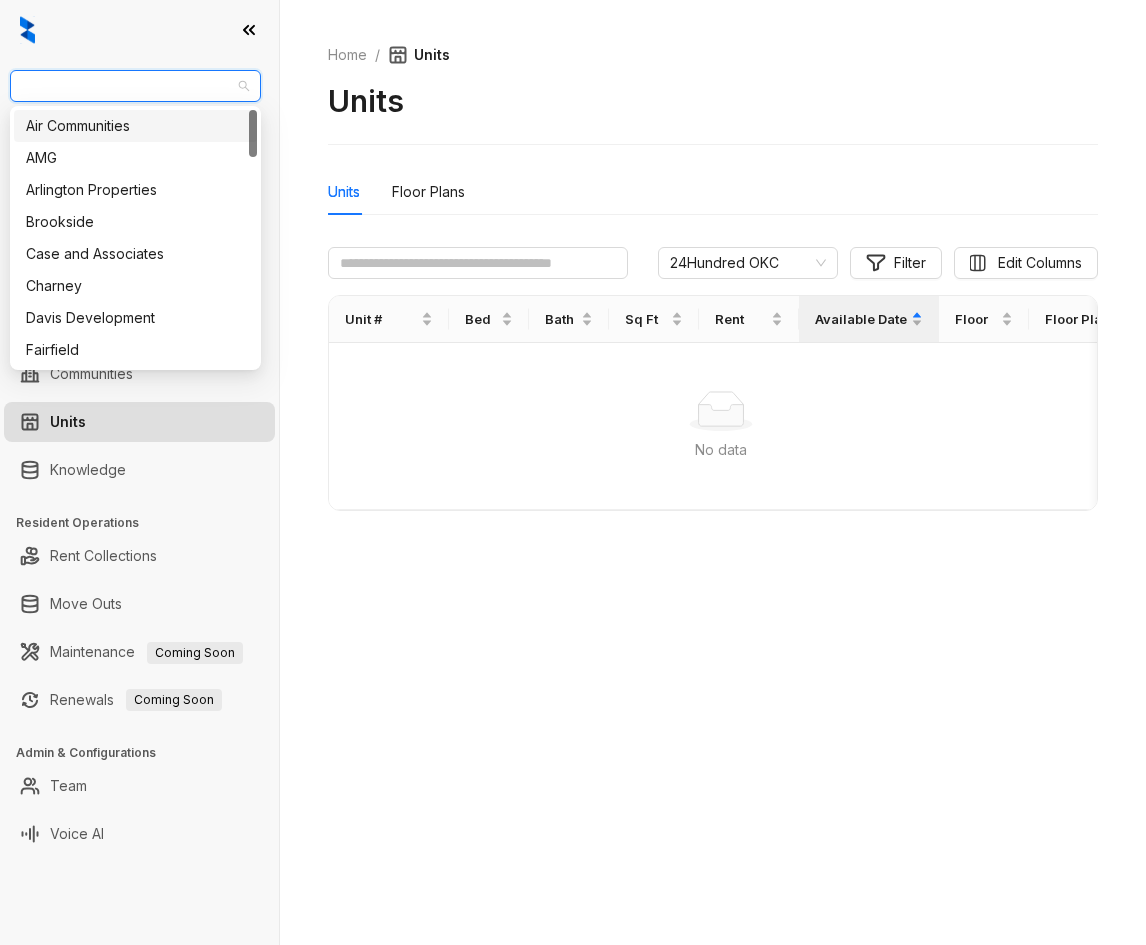 click on "Case and Associates" at bounding box center [135, 86] 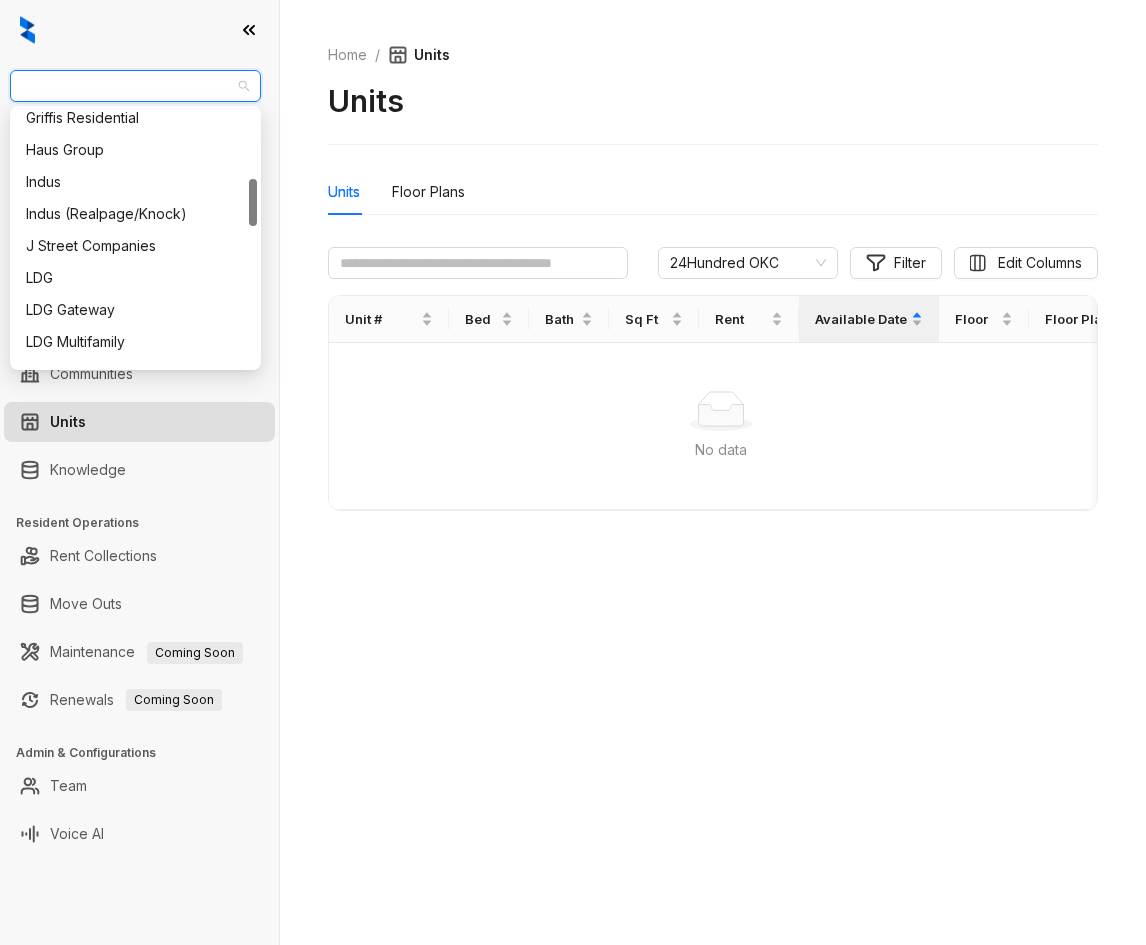 scroll, scrollTop: 397, scrollLeft: 0, axis: vertical 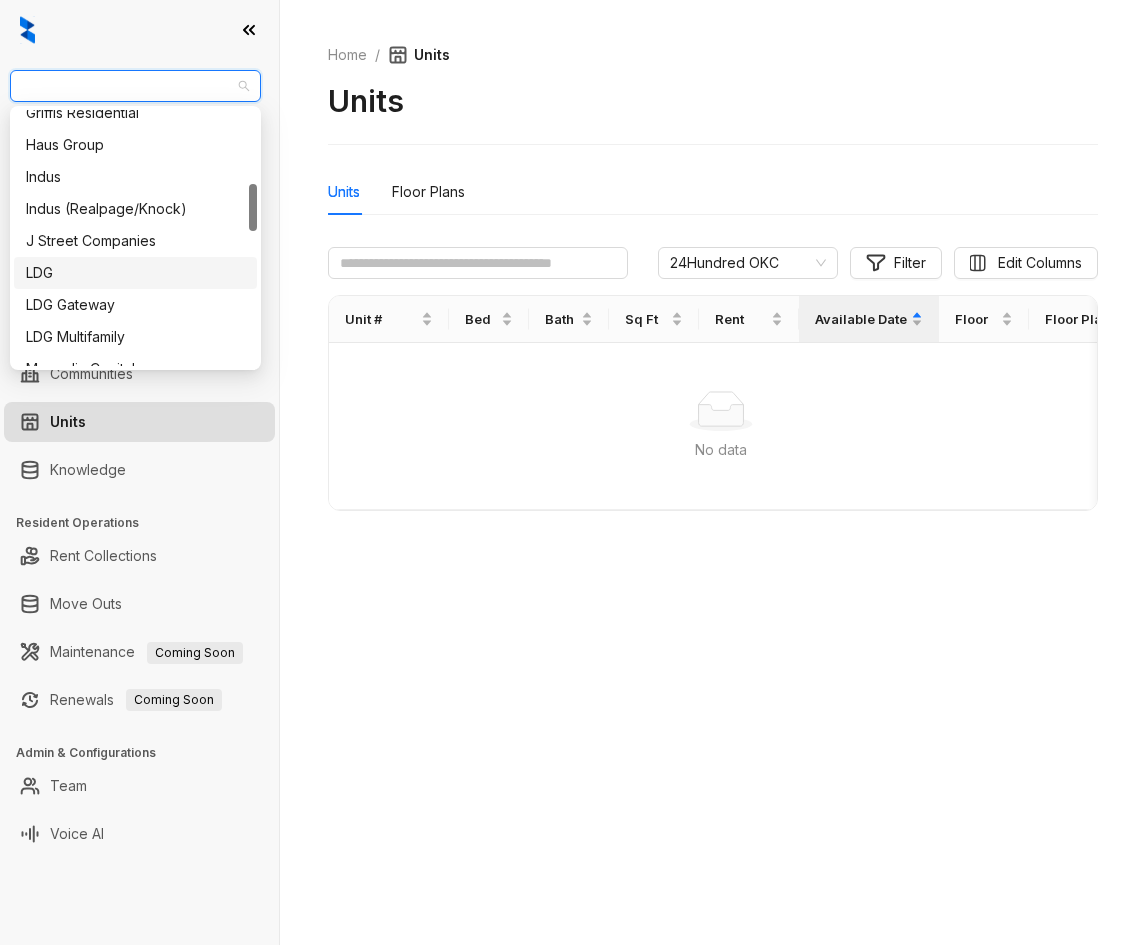 click on "LDG" at bounding box center (135, 273) 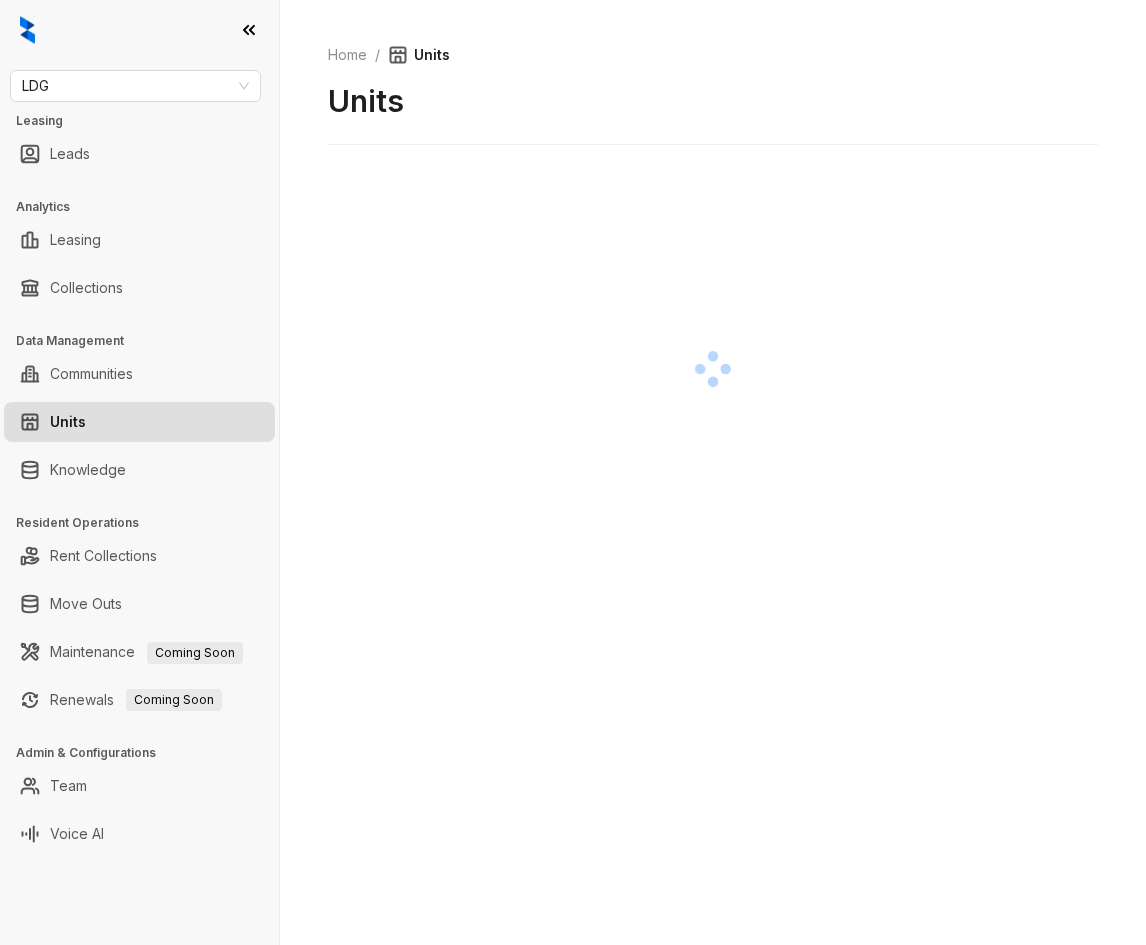 scroll, scrollTop: 0, scrollLeft: 0, axis: both 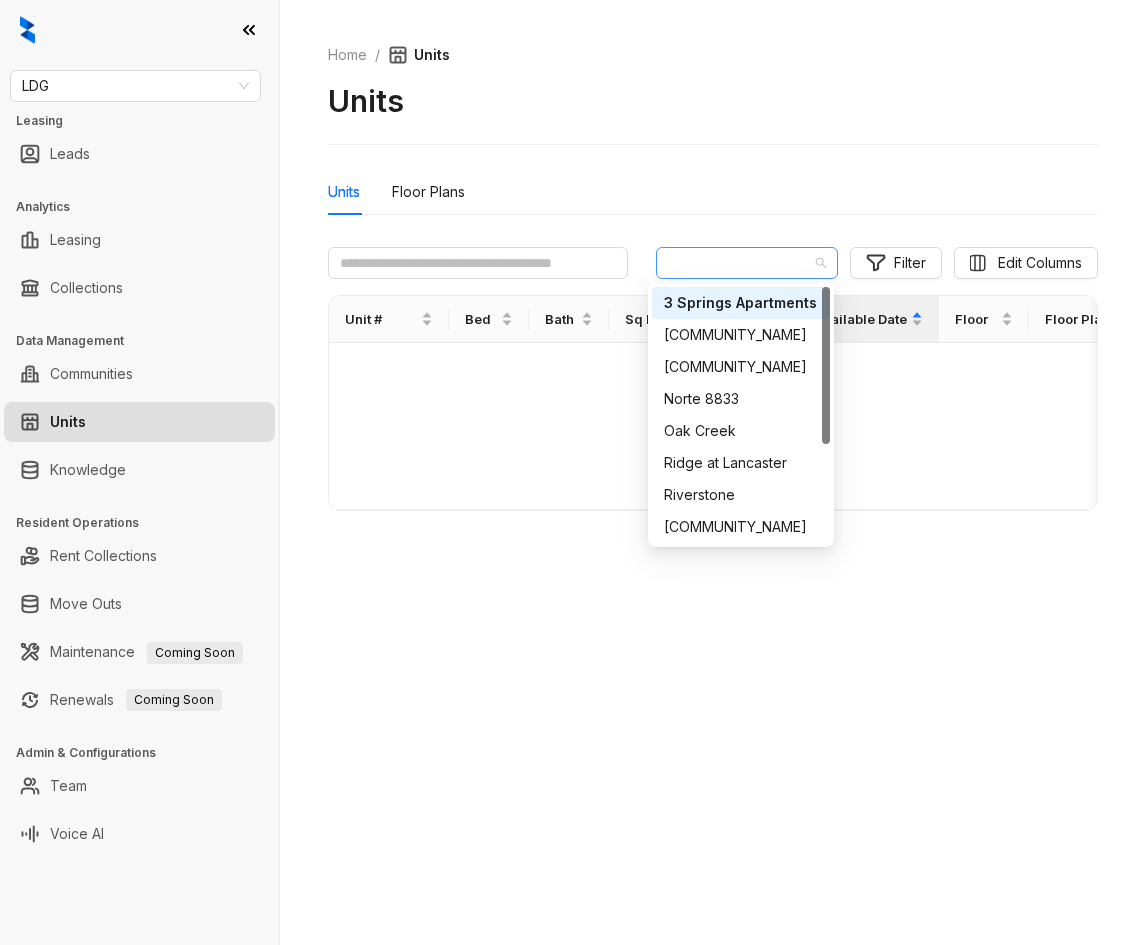 click on "3 Springs Apartments" at bounding box center [747, 263] 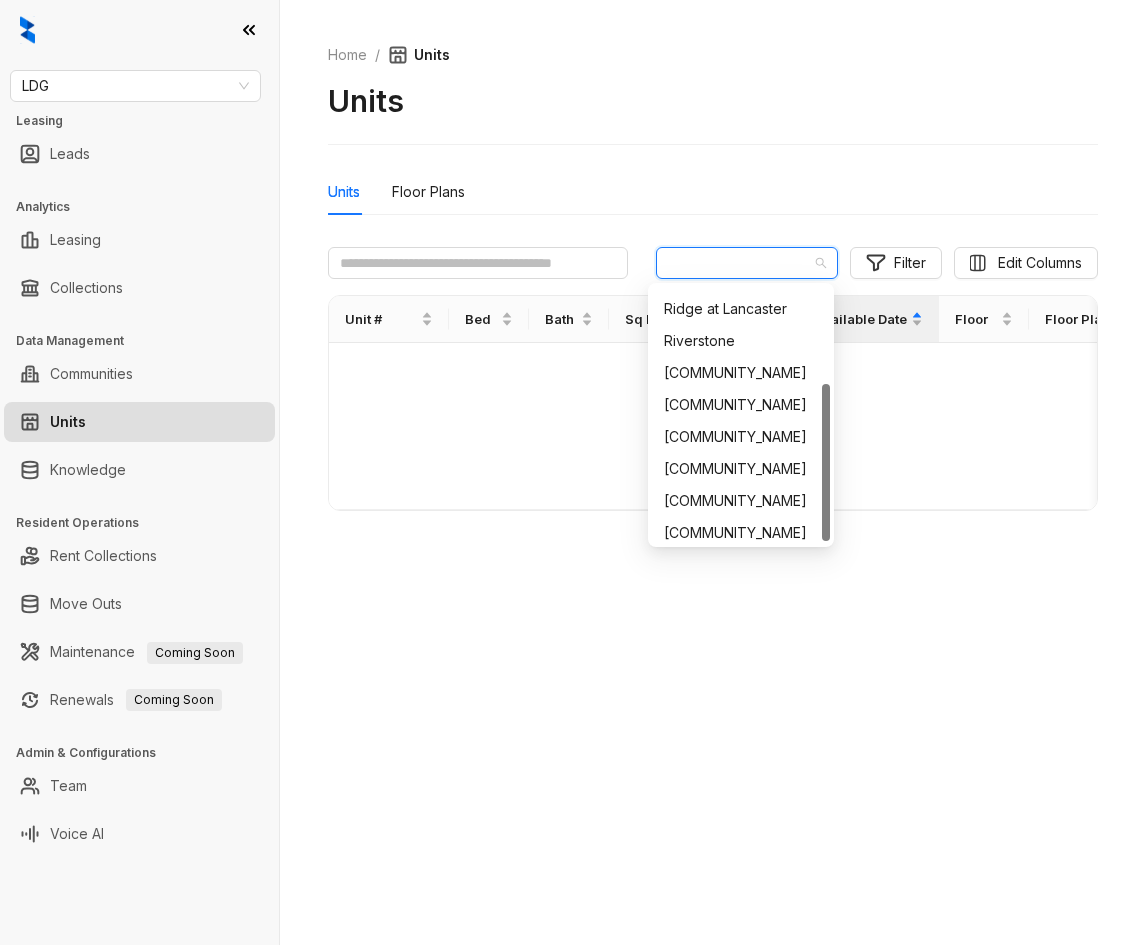 scroll, scrollTop: 160, scrollLeft: 0, axis: vertical 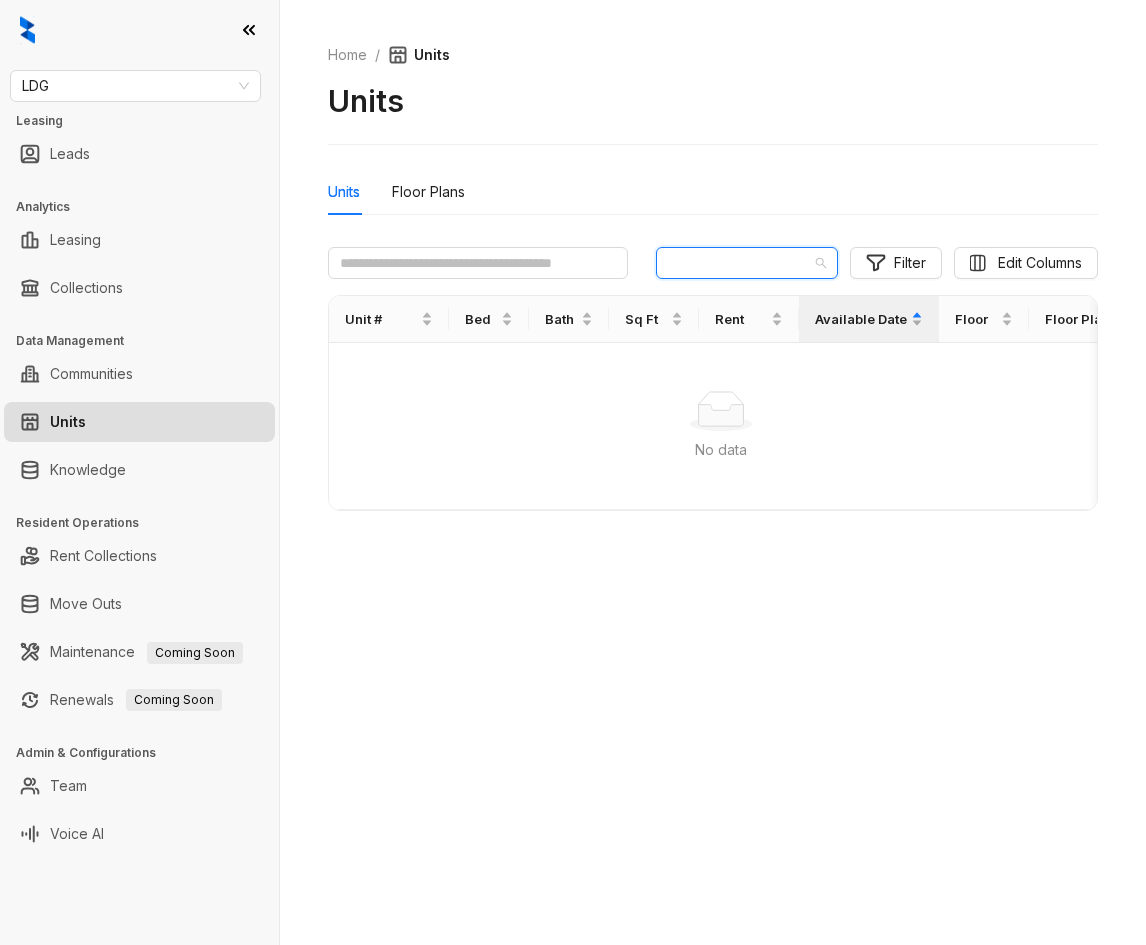 click on "3 Springs Apartments" at bounding box center [747, 263] 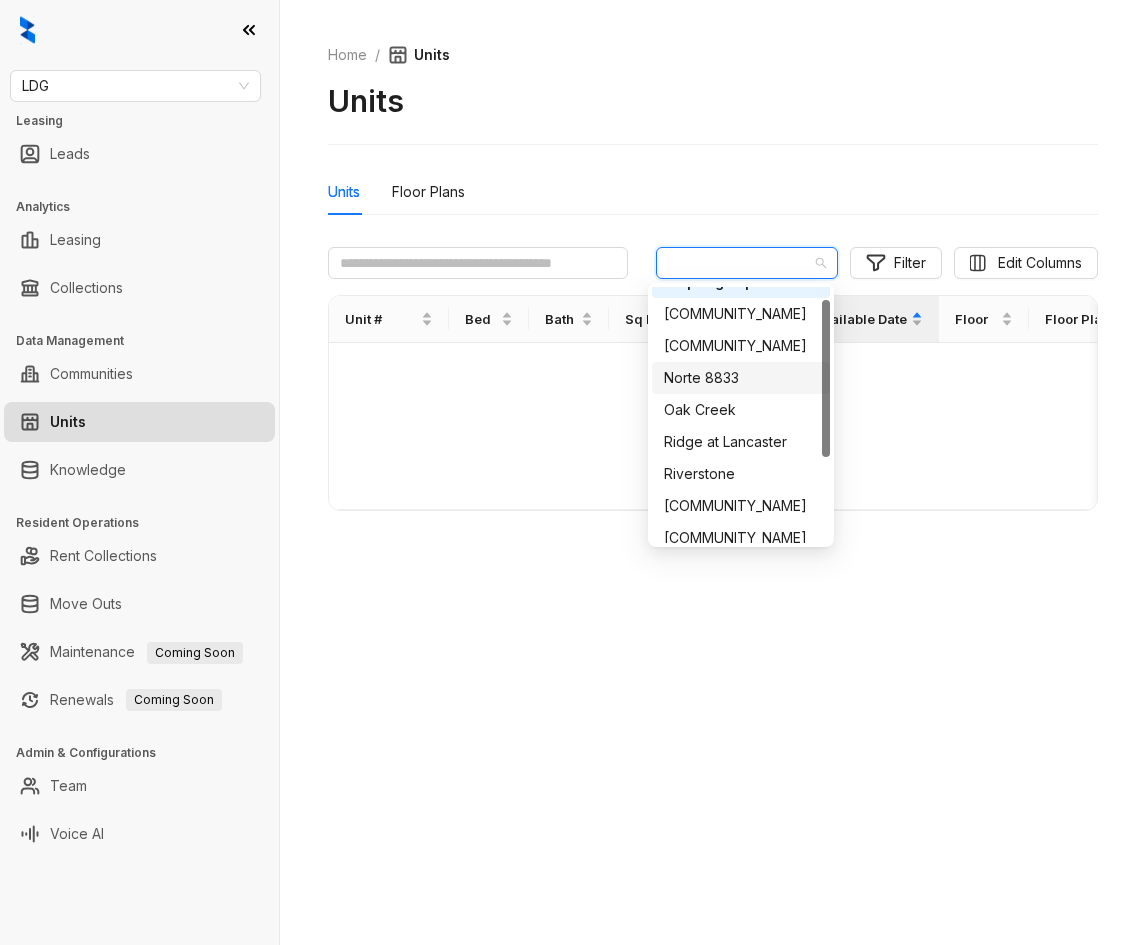 scroll, scrollTop: 19, scrollLeft: 0, axis: vertical 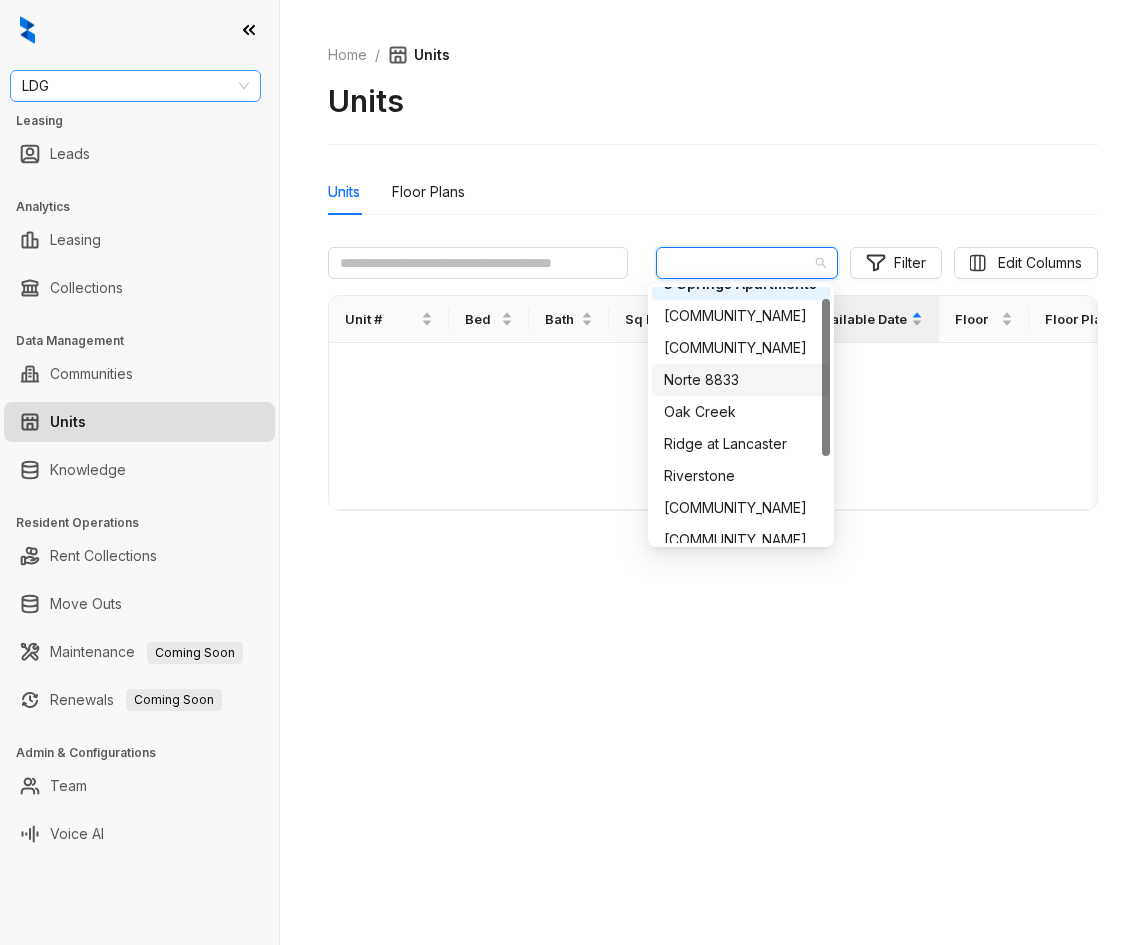 click on "LDG" at bounding box center [135, 86] 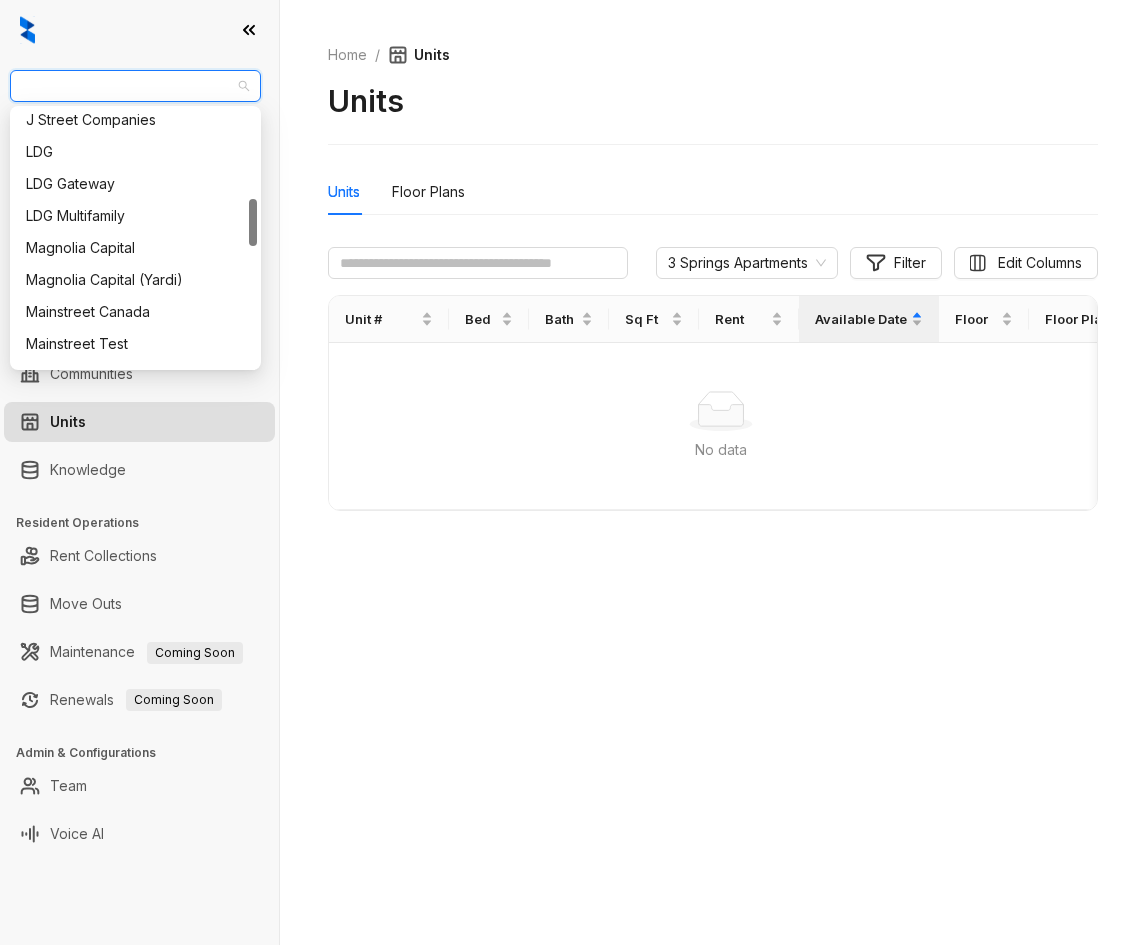 scroll, scrollTop: 524, scrollLeft: 0, axis: vertical 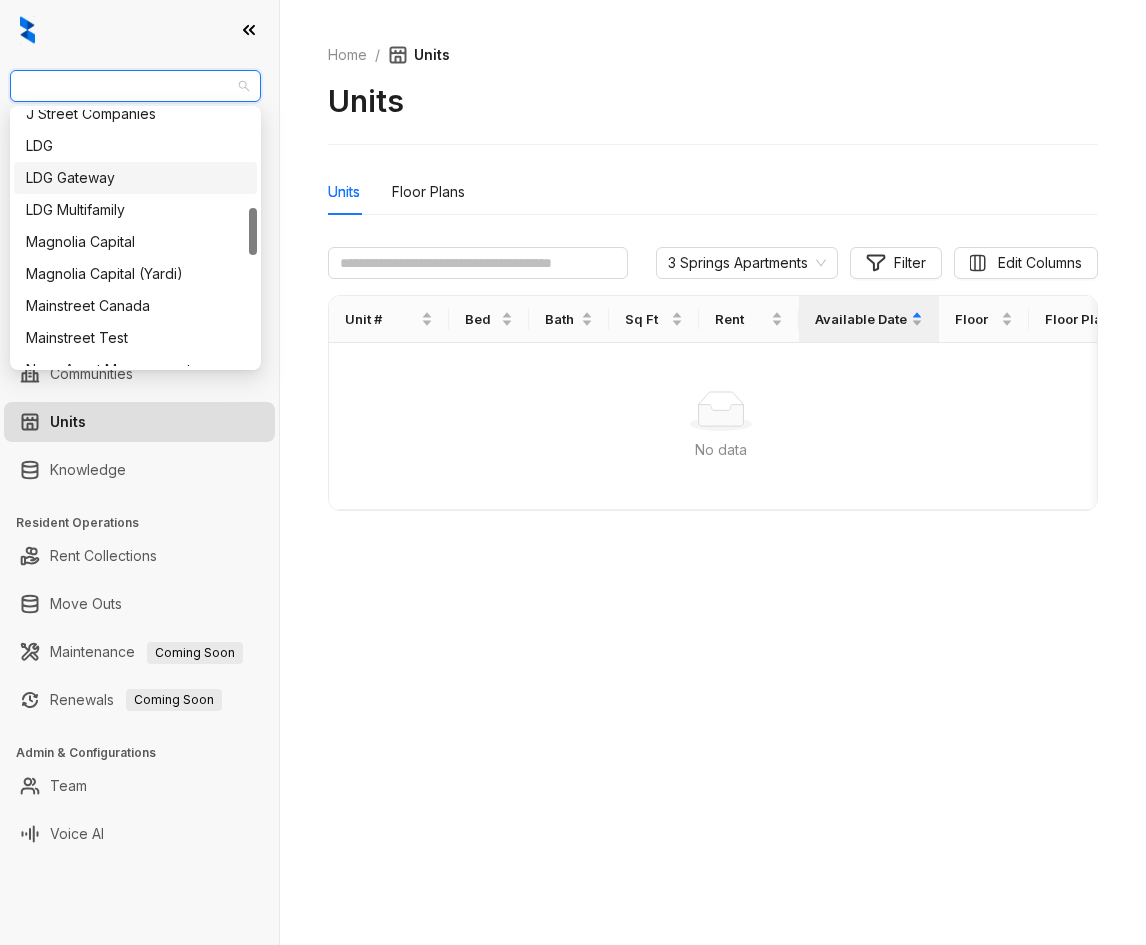 click on "LDG Gateway" at bounding box center (135, 178) 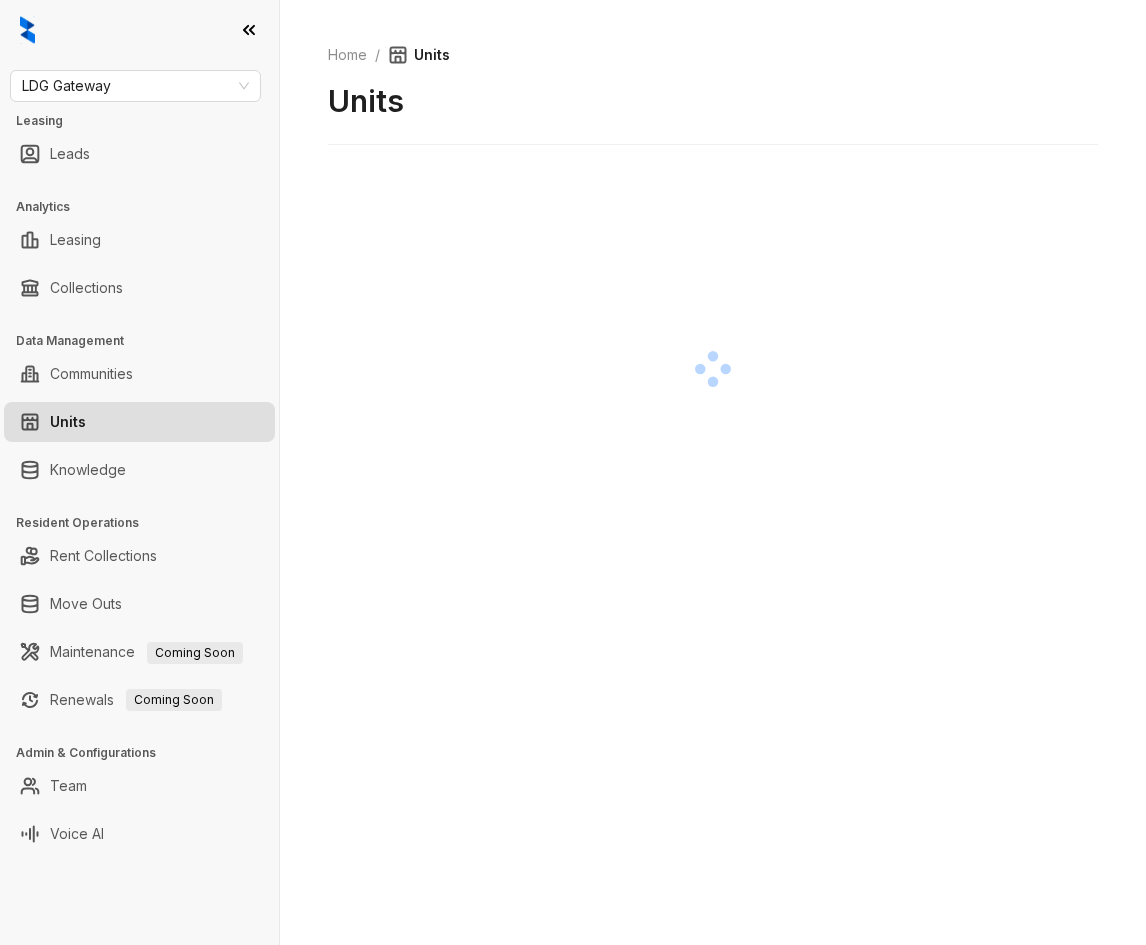 scroll, scrollTop: 0, scrollLeft: 0, axis: both 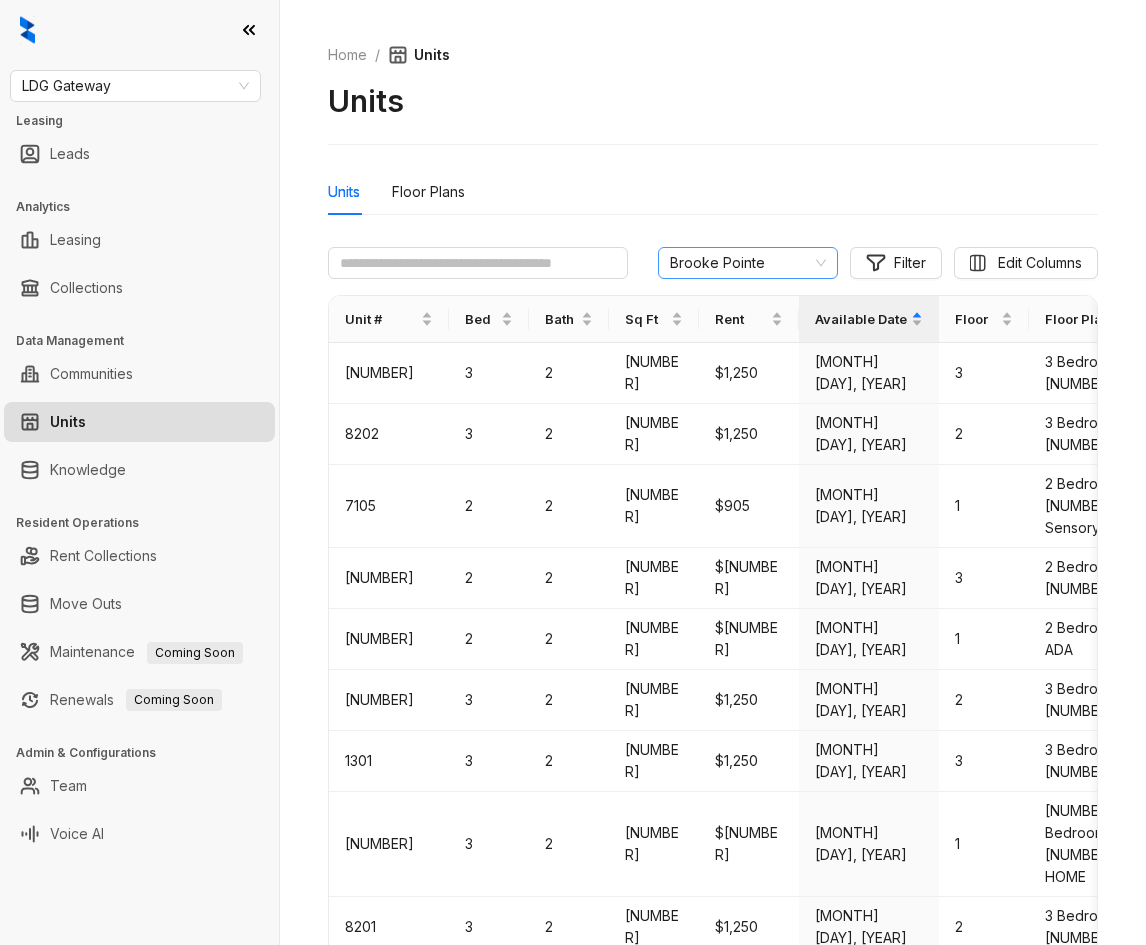 click on "Brooke Pointe" at bounding box center (748, 263) 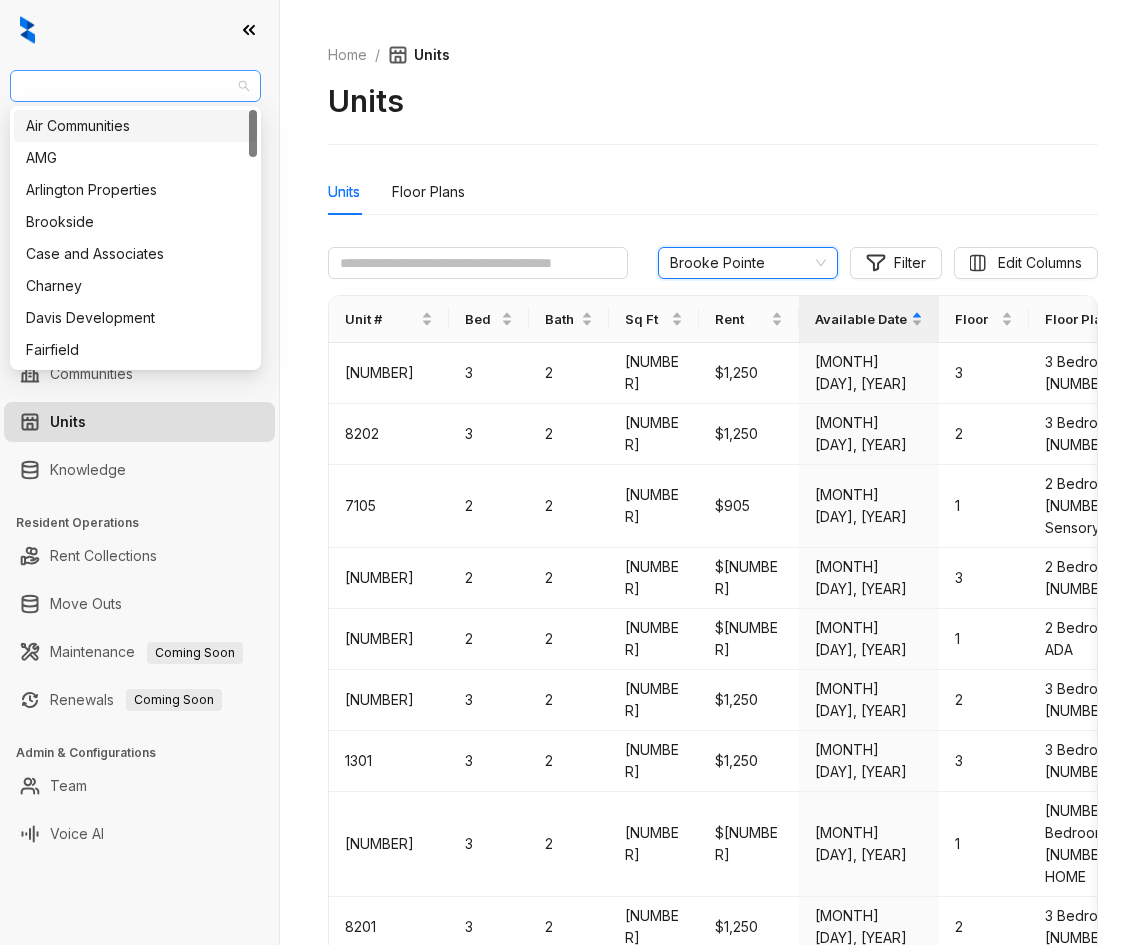 click on "LDG Gateway" at bounding box center [135, 86] 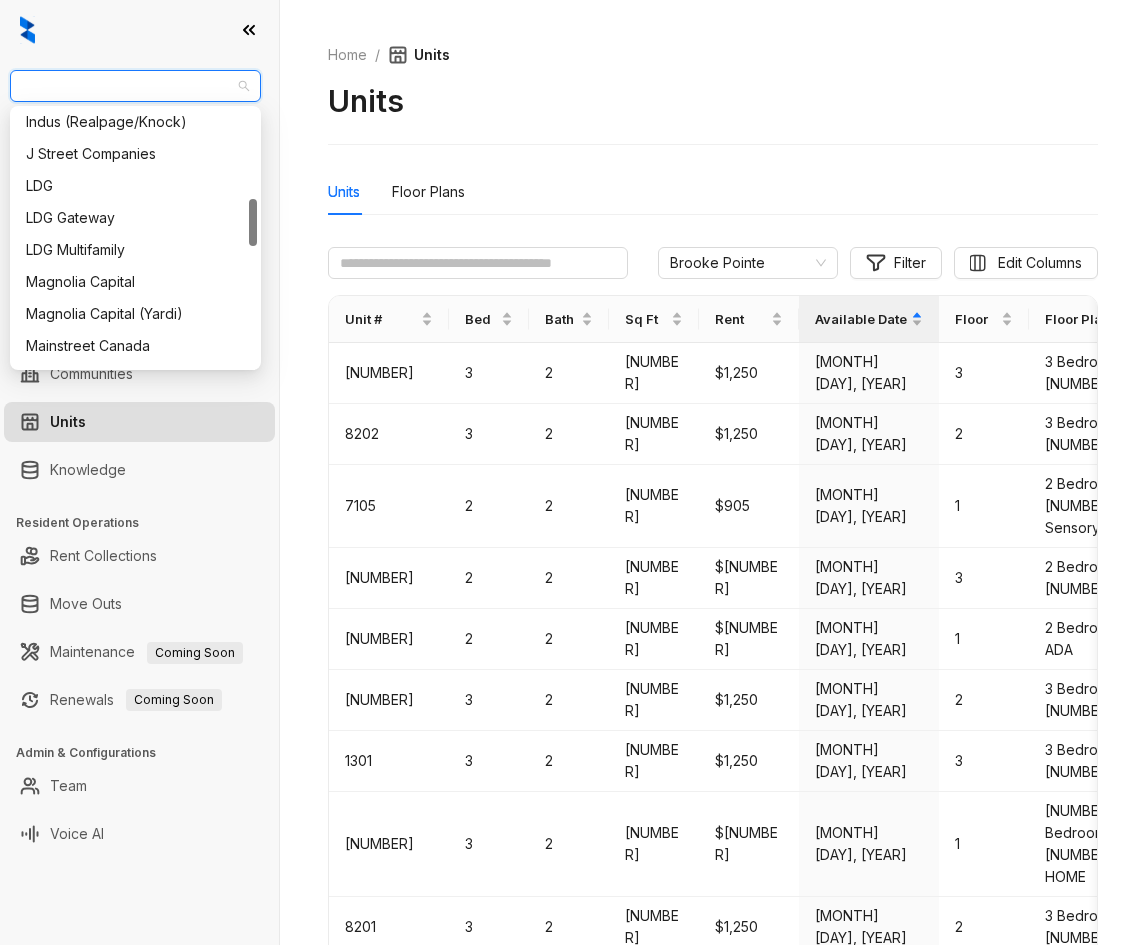 scroll, scrollTop: 514, scrollLeft: 0, axis: vertical 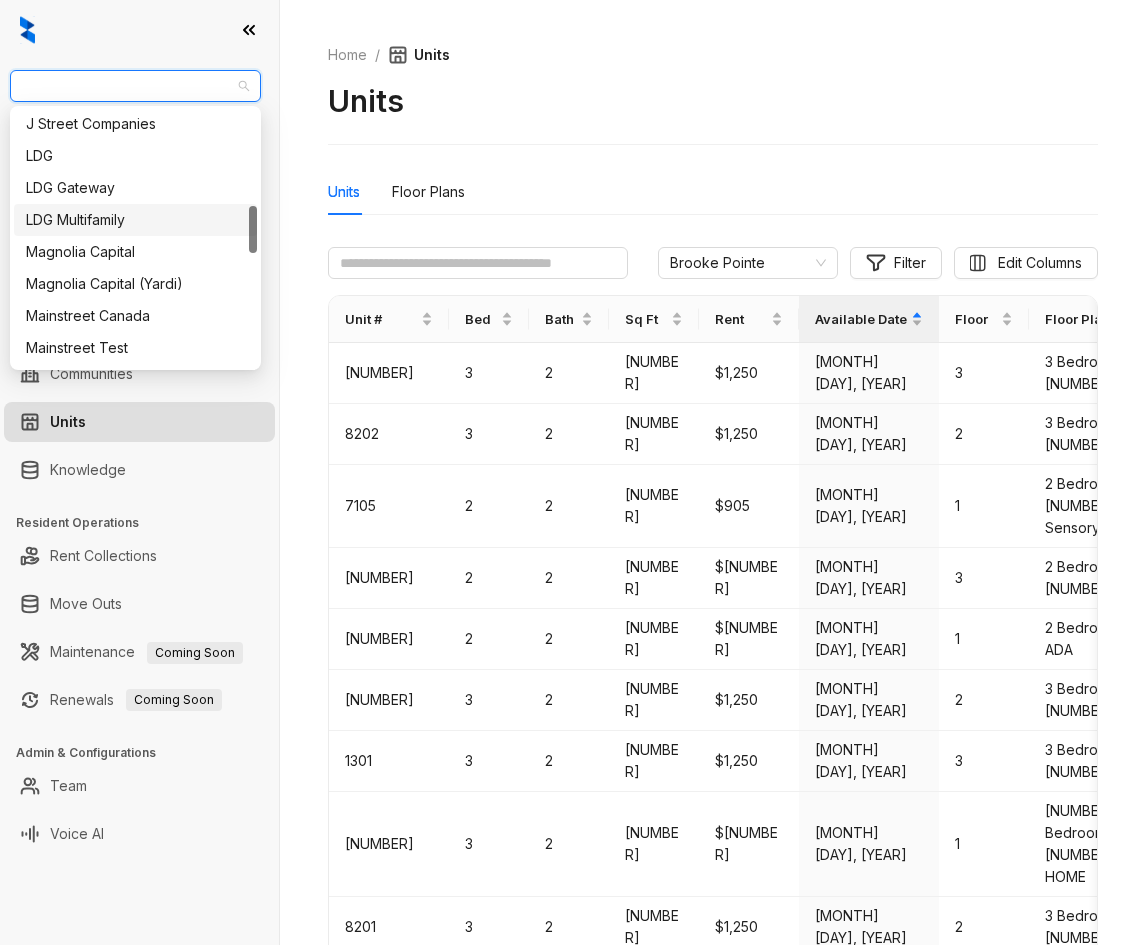 click on "LDG Multifamily" at bounding box center [135, 220] 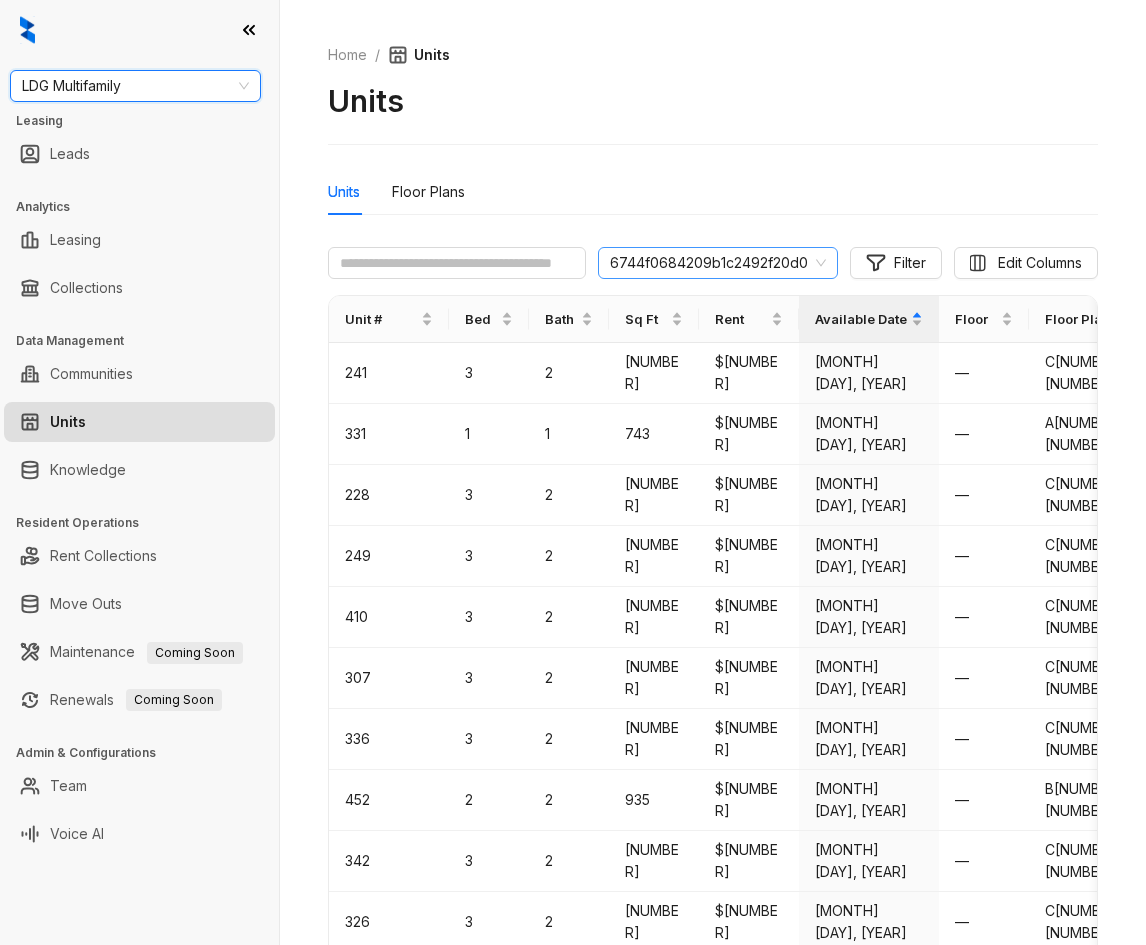 click on "6744f0684209b1c2492f20d0" at bounding box center [718, 263] 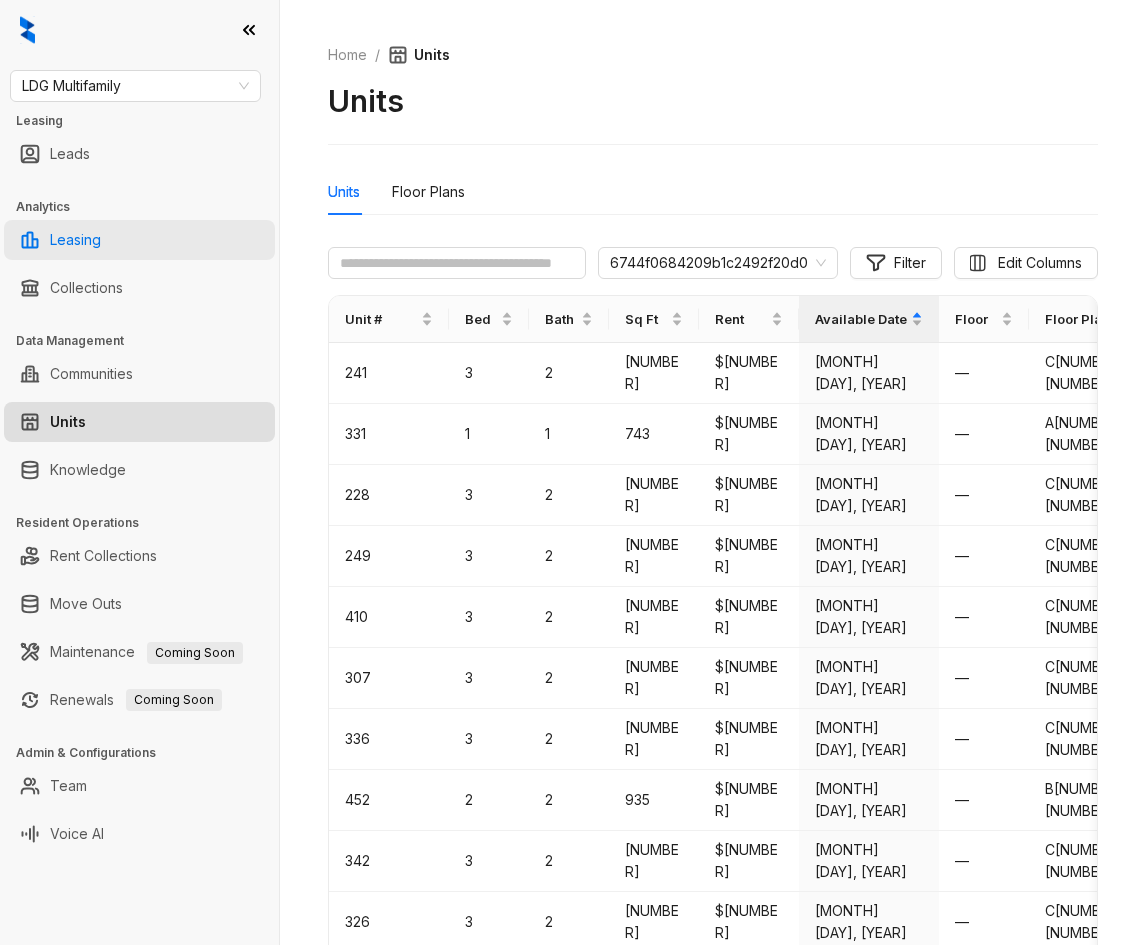 click on "Leasing" at bounding box center (75, 240) 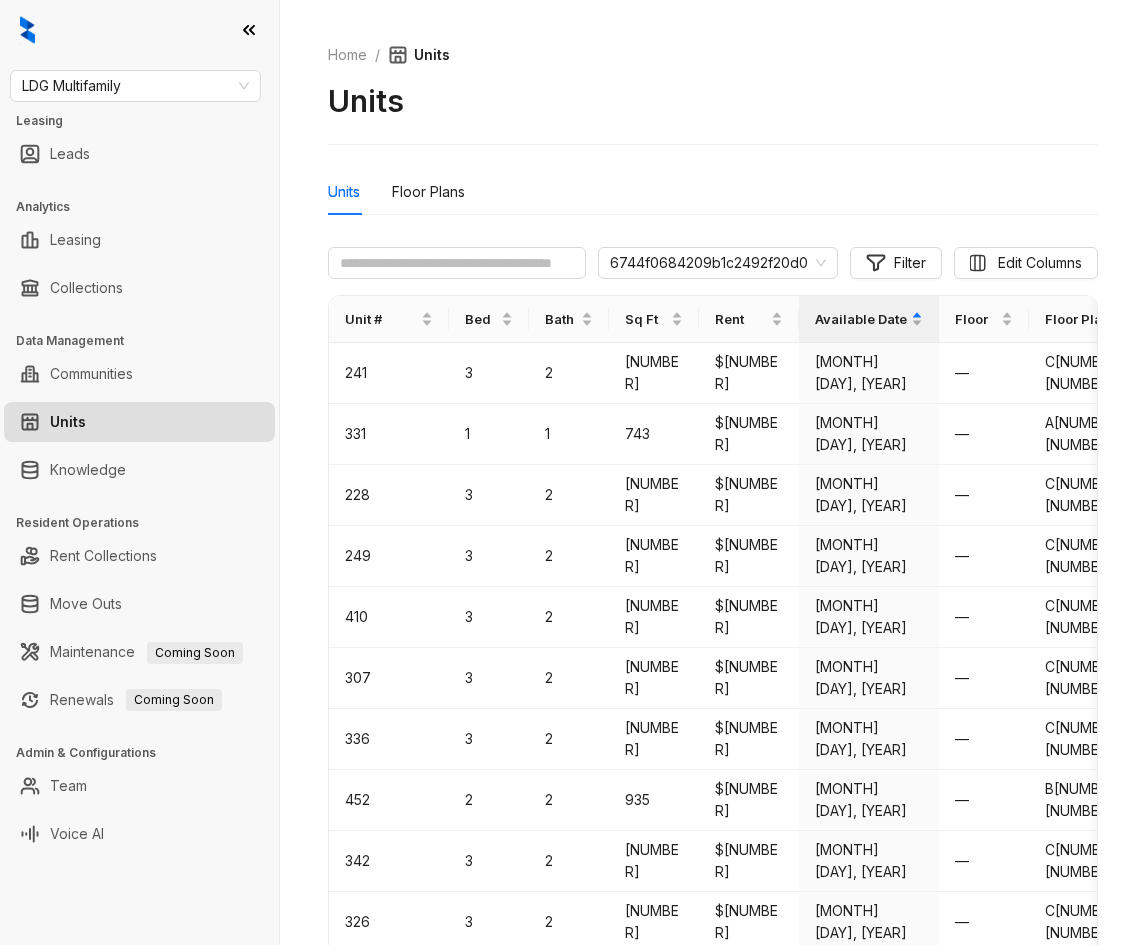 select on "******" 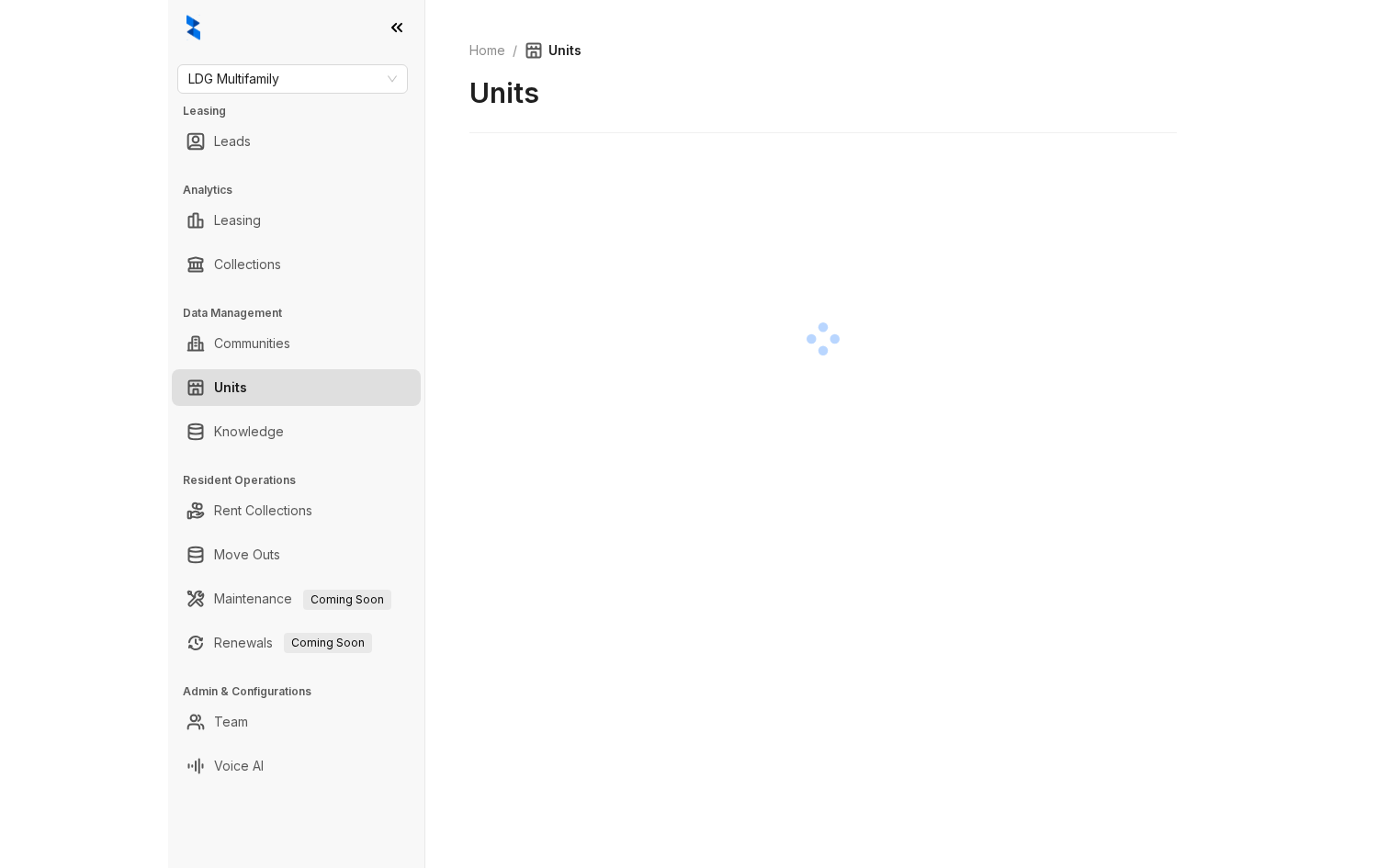 scroll, scrollTop: 0, scrollLeft: 0, axis: both 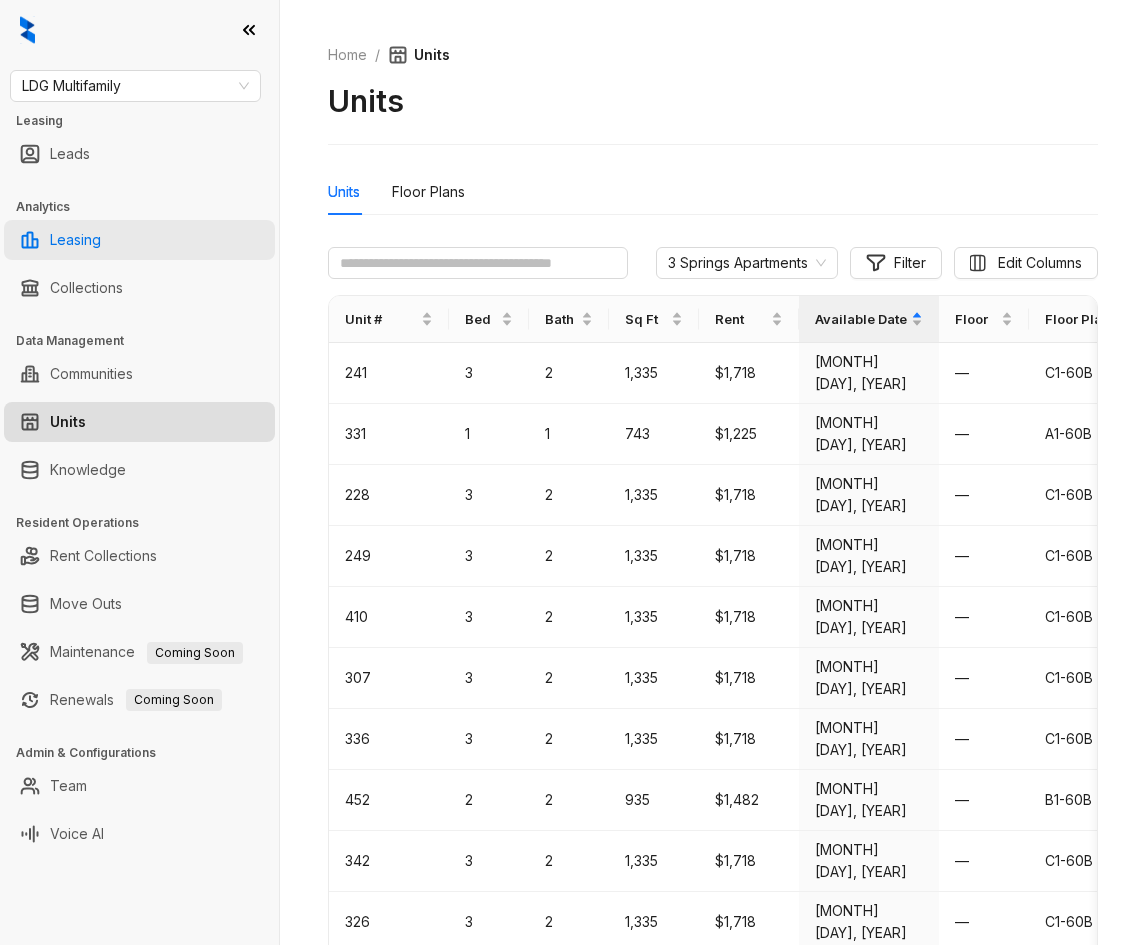 click on "Leasing" at bounding box center (75, 240) 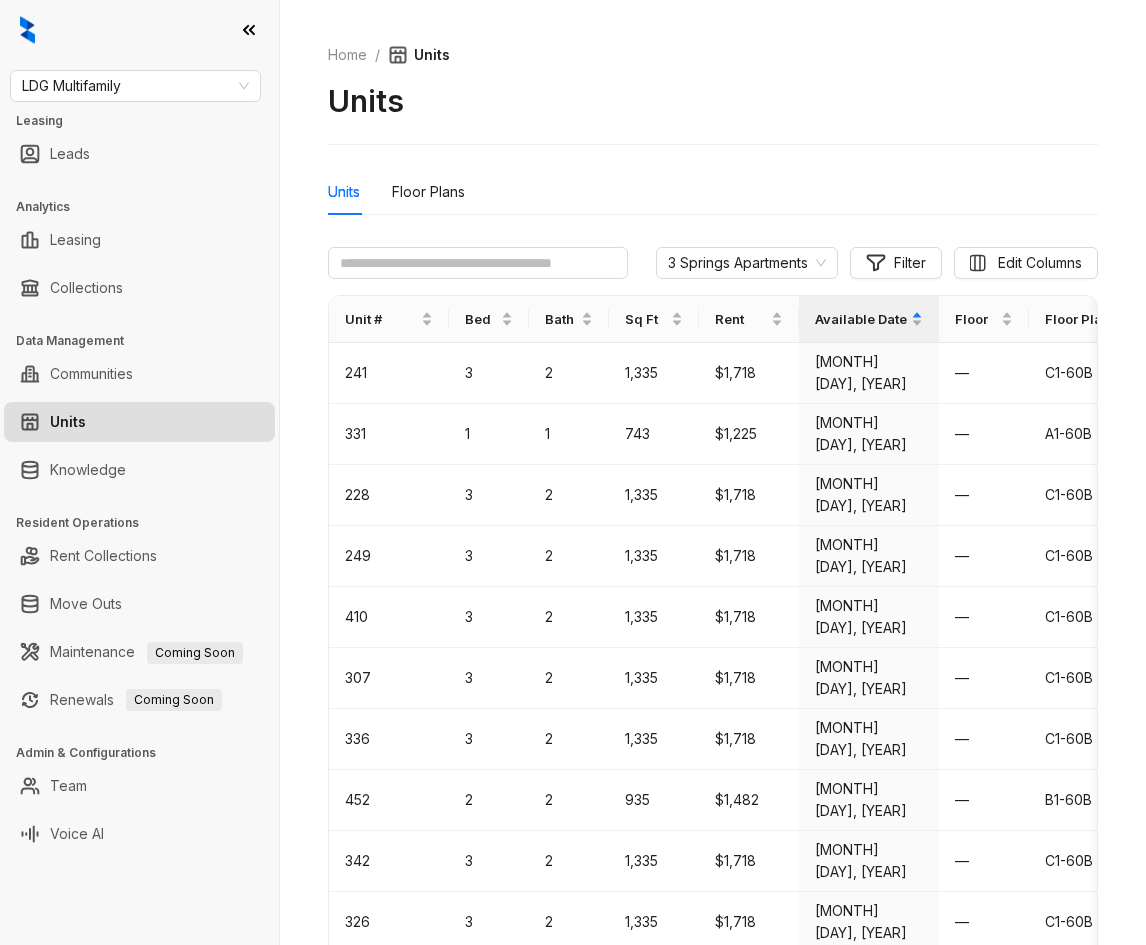 select on "******" 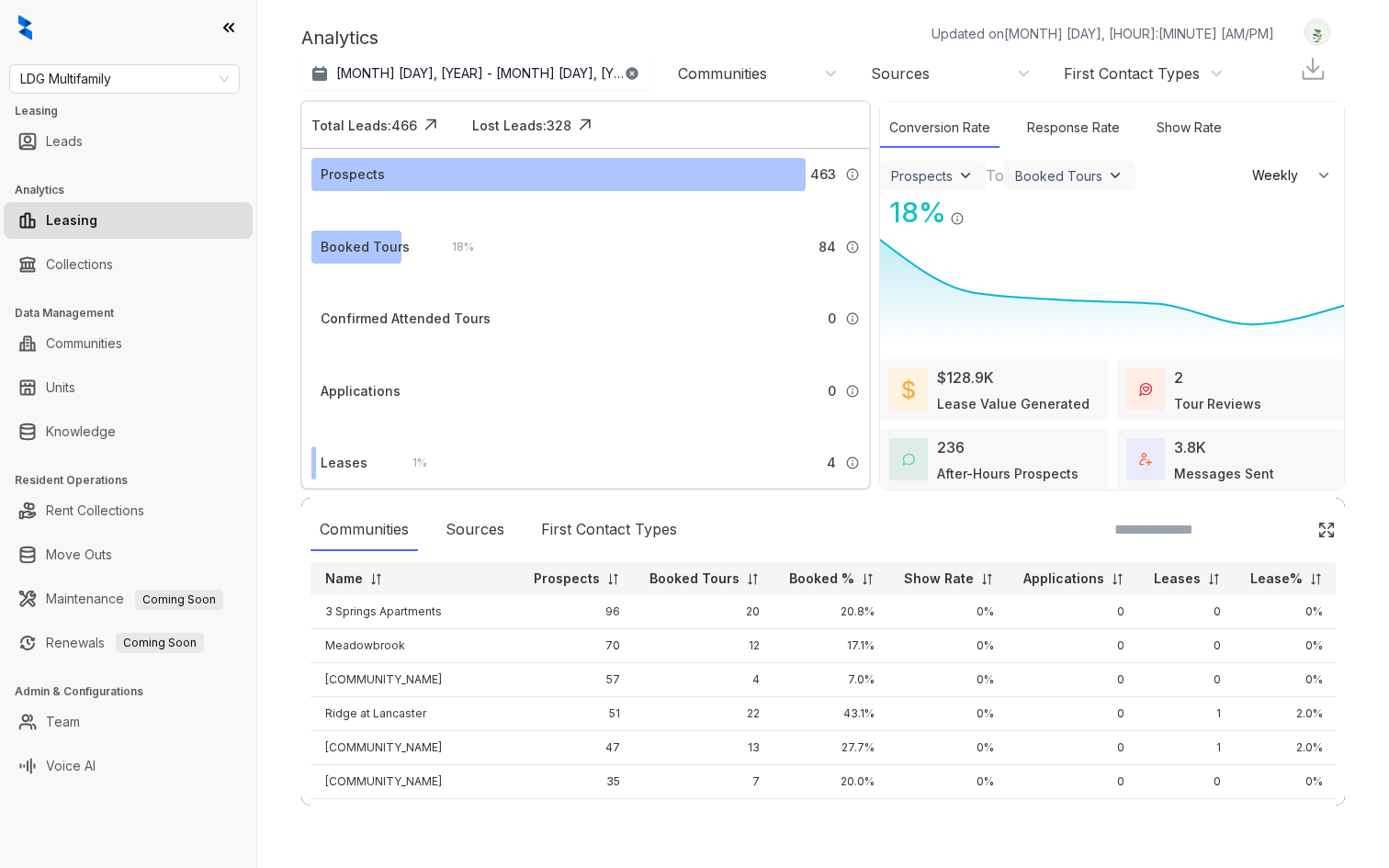 click on "Communities" at bounding box center (722, 73) 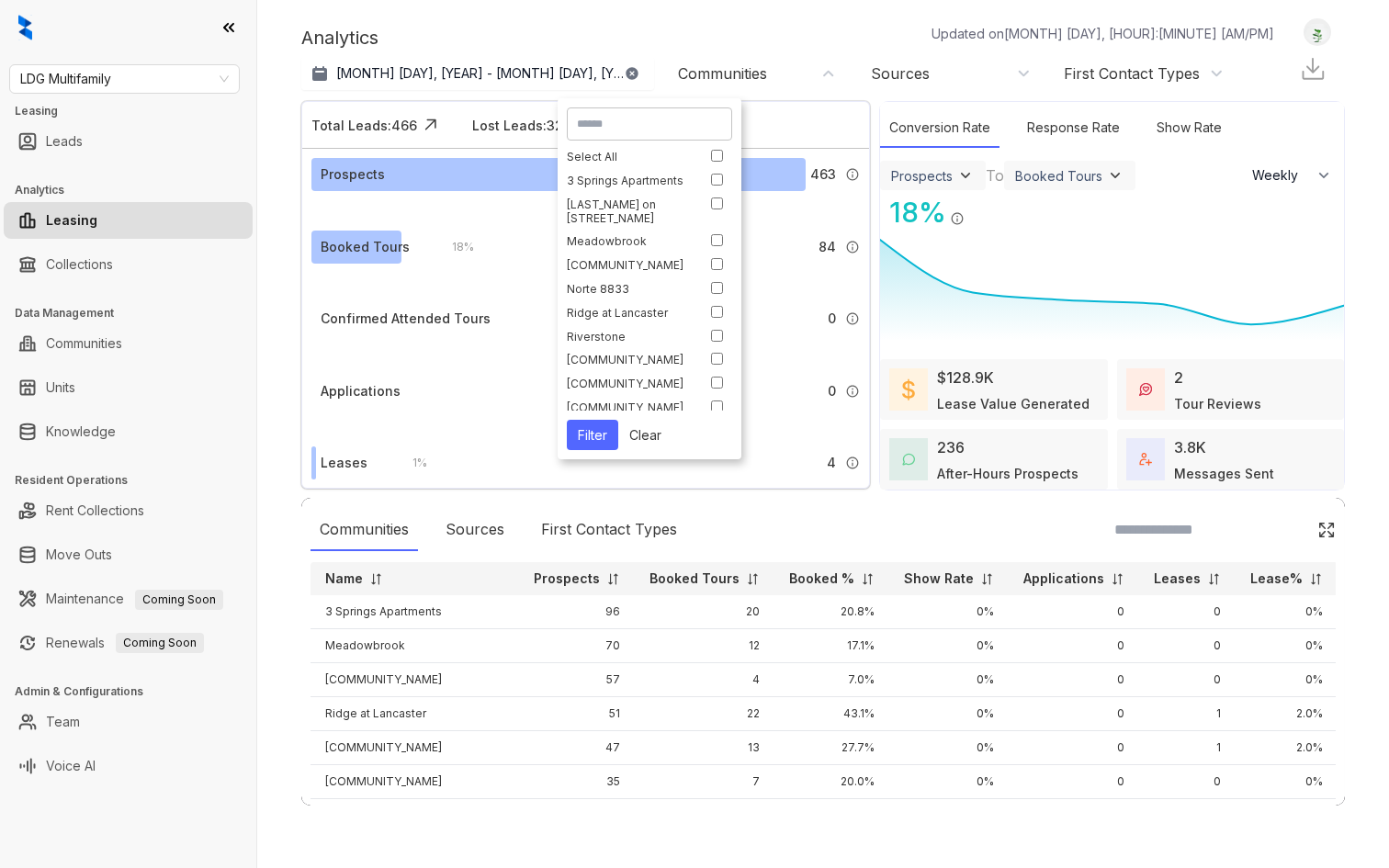 click on "Analytics Updated on  [MONTH] [DAY], [YEAR], [HOUR]:[MINUTE] [AM/PM]" at bounding box center (796, 38) 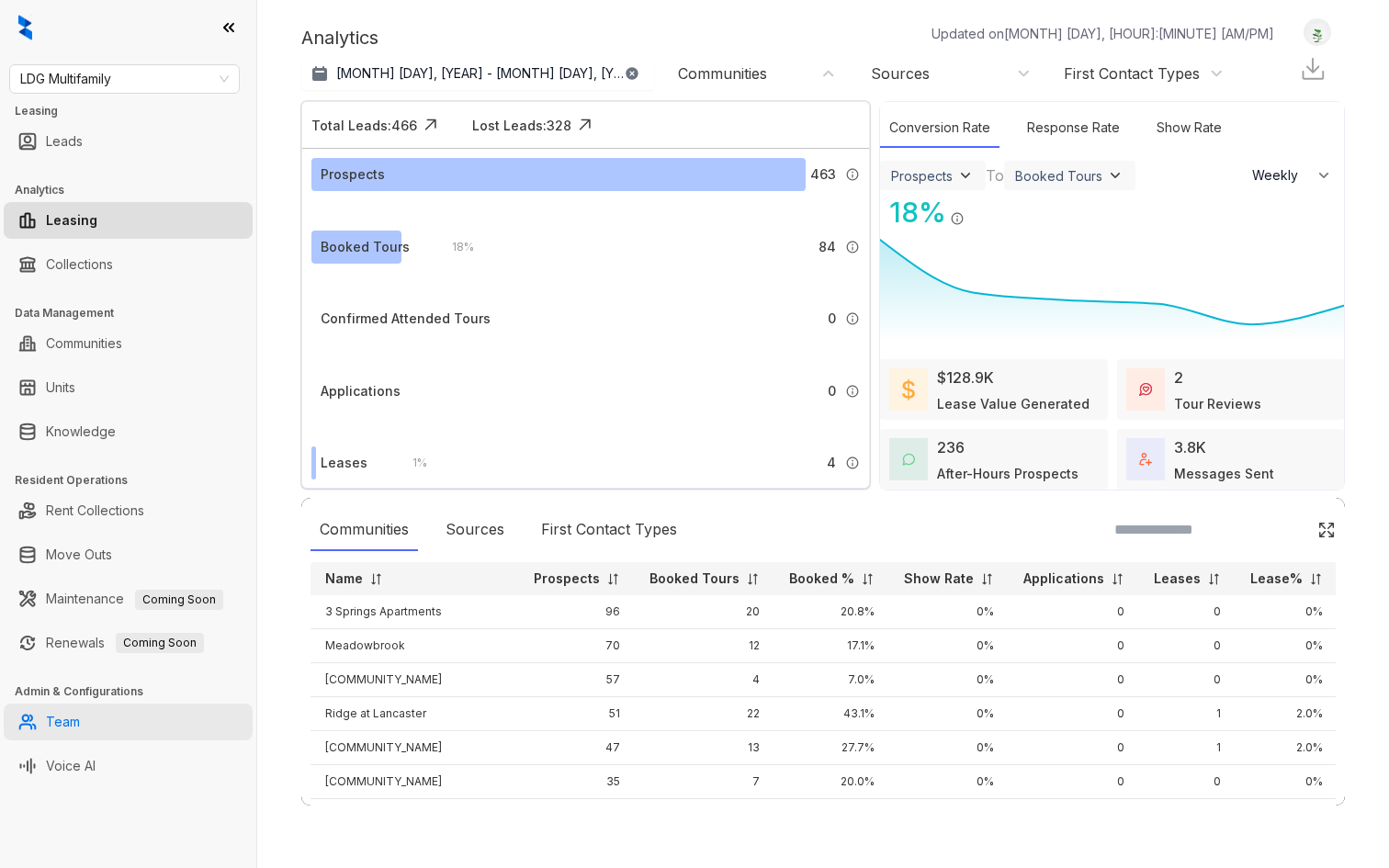click on "Team" at bounding box center (62, 722) 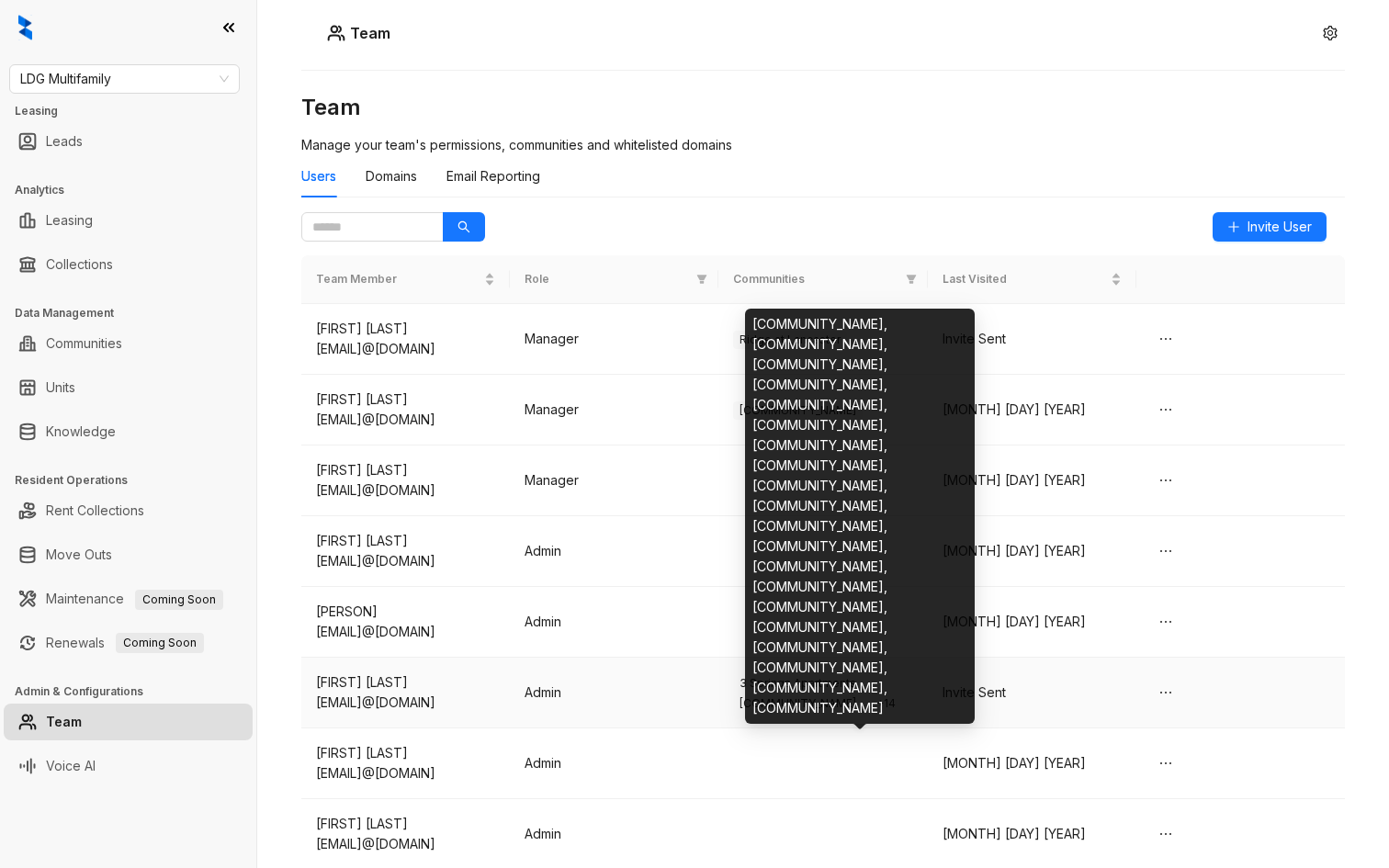 click on "+ 14" at bounding box center (886, 704) 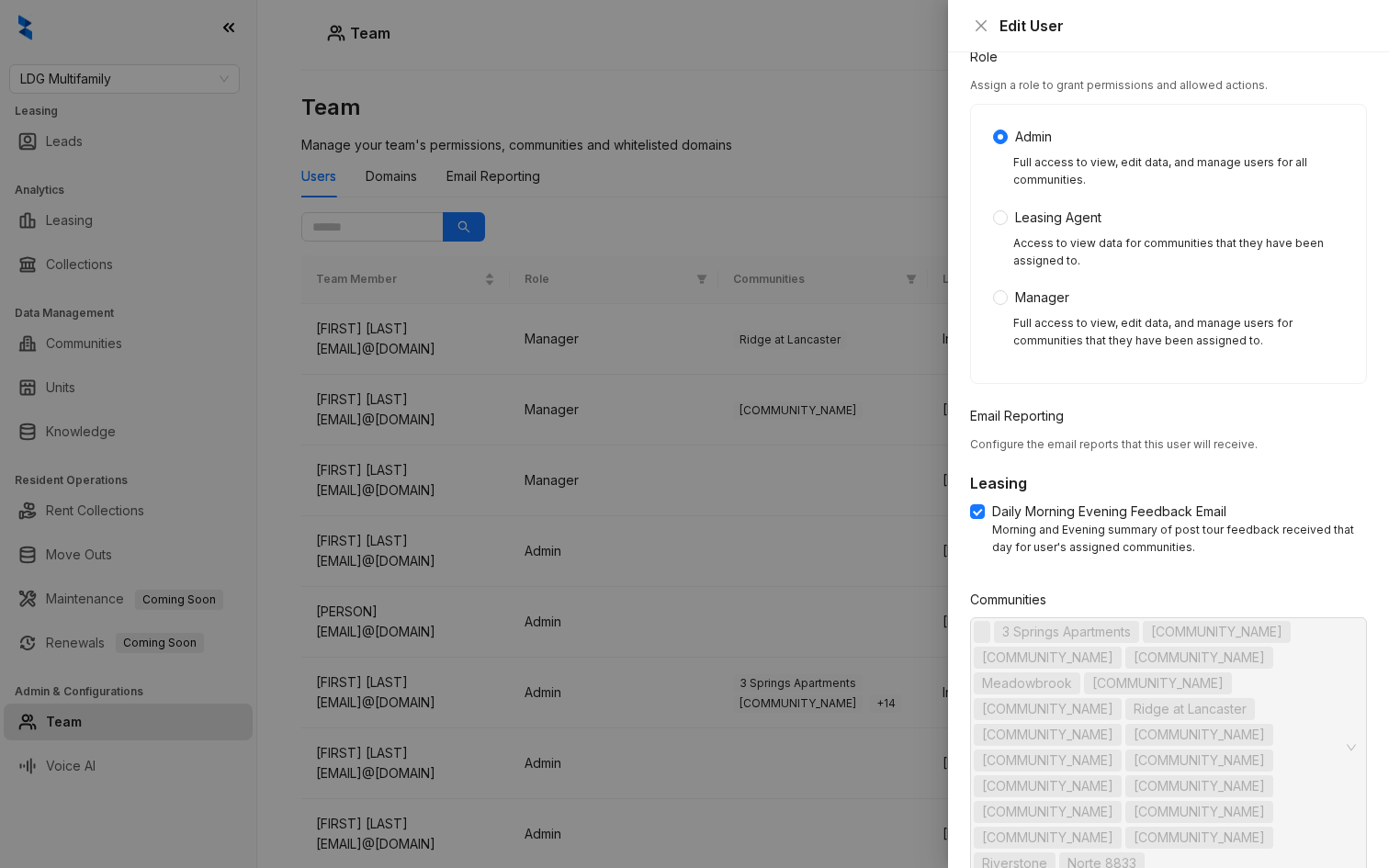 scroll, scrollTop: 269, scrollLeft: 0, axis: vertical 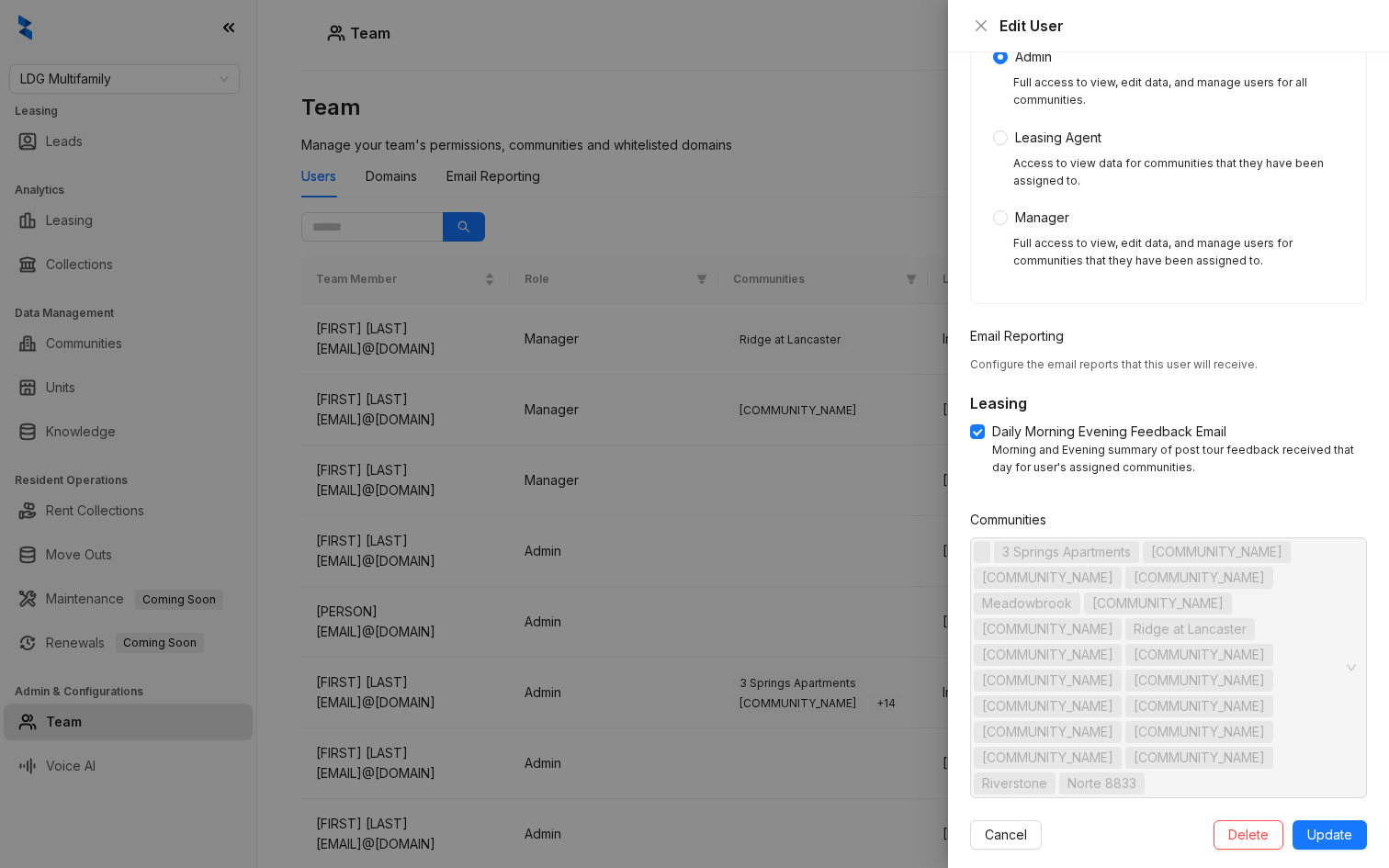 click at bounding box center [694, 434] 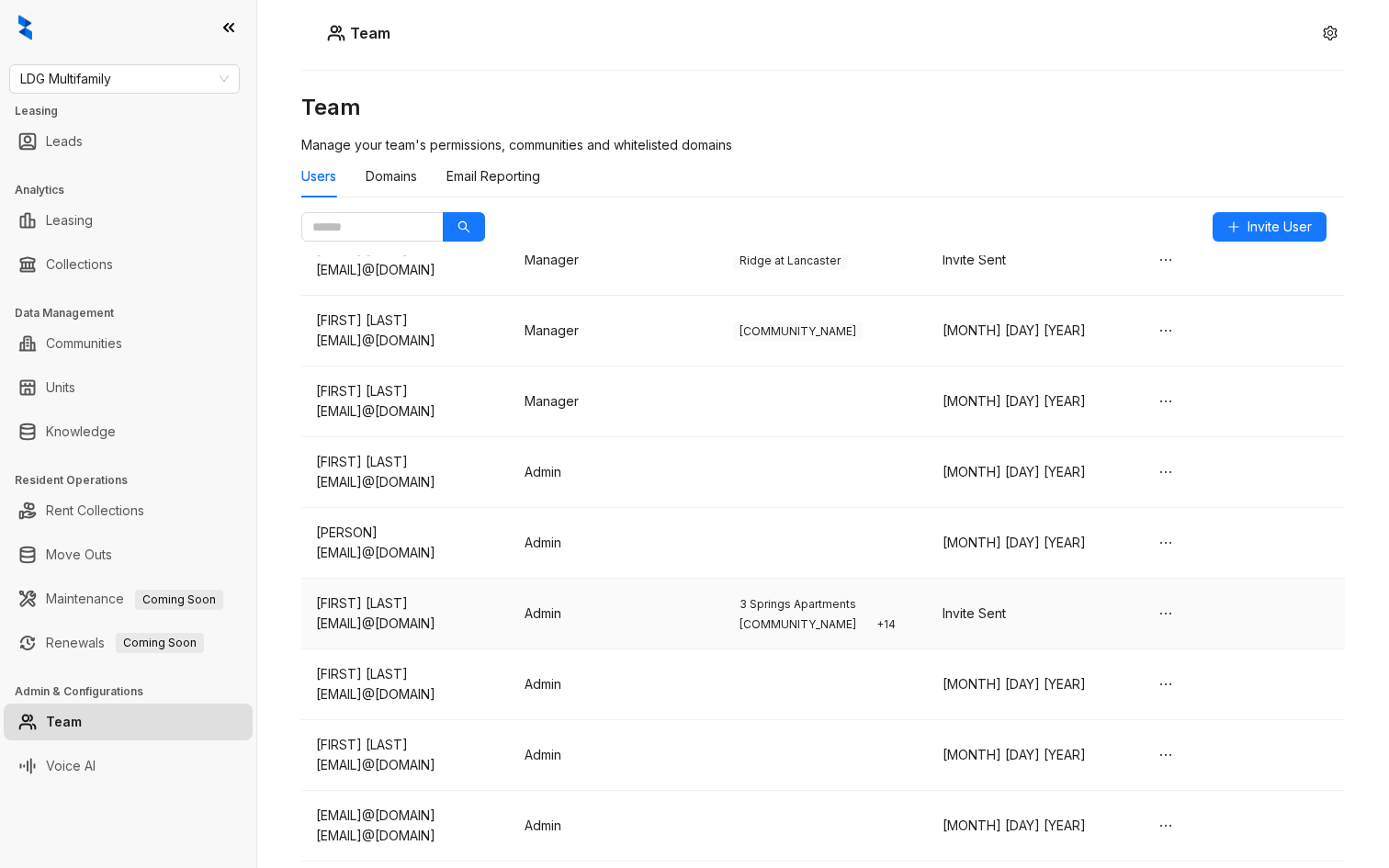 scroll, scrollTop: 180, scrollLeft: 0, axis: vertical 